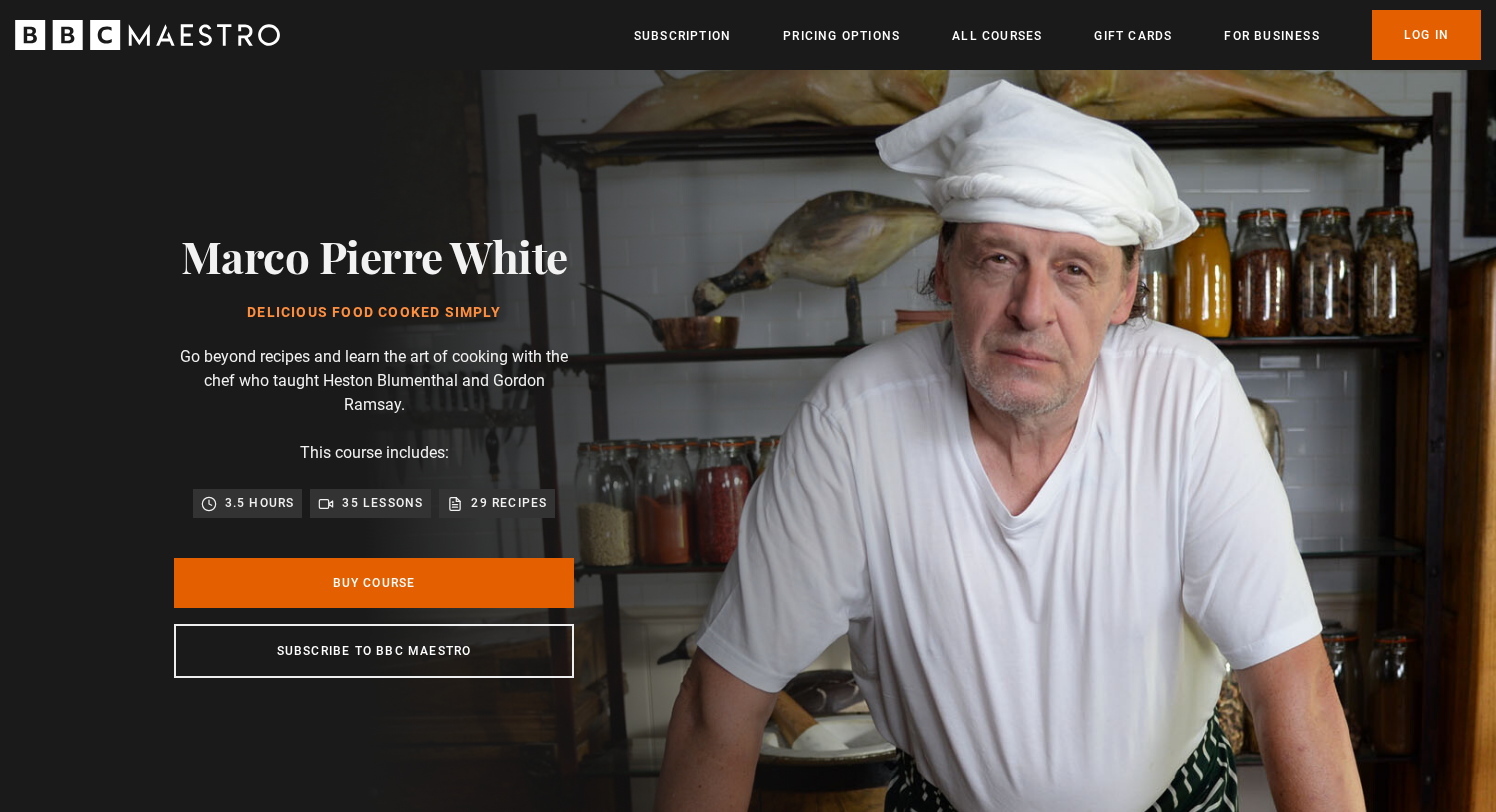 scroll, scrollTop: 0, scrollLeft: 0, axis: both 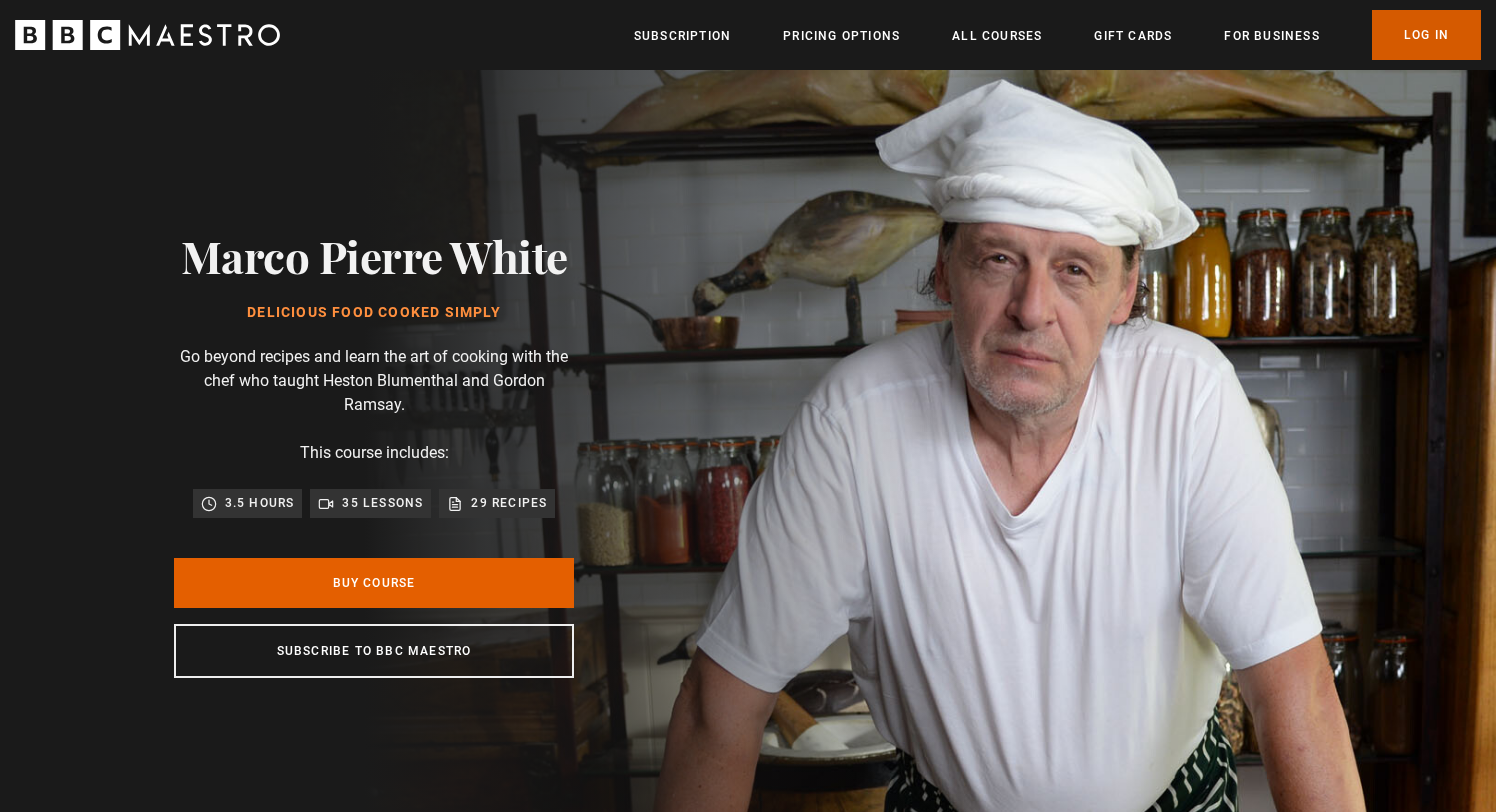 click on "Log In" at bounding box center (1426, 35) 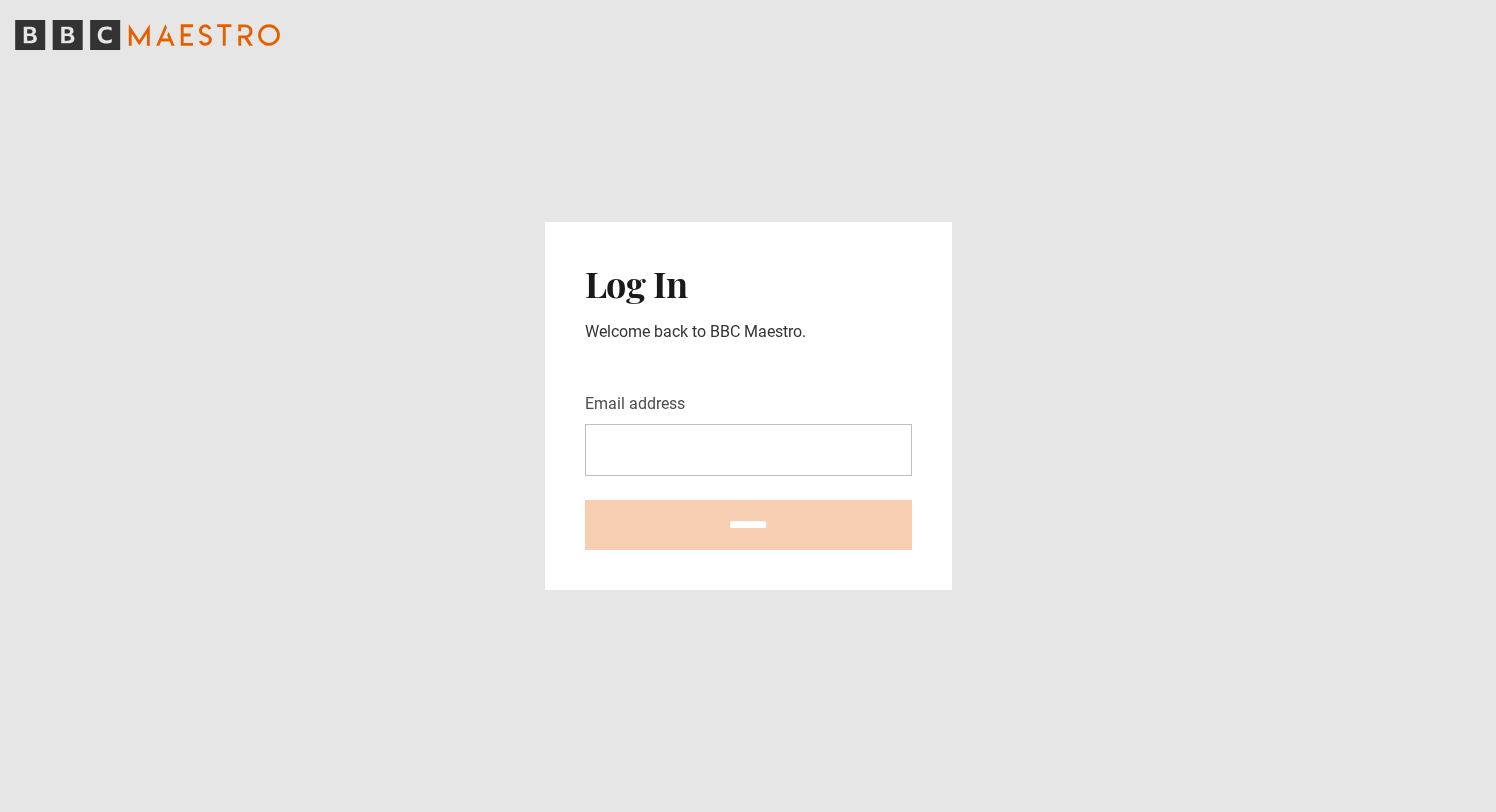 scroll, scrollTop: 0, scrollLeft: 0, axis: both 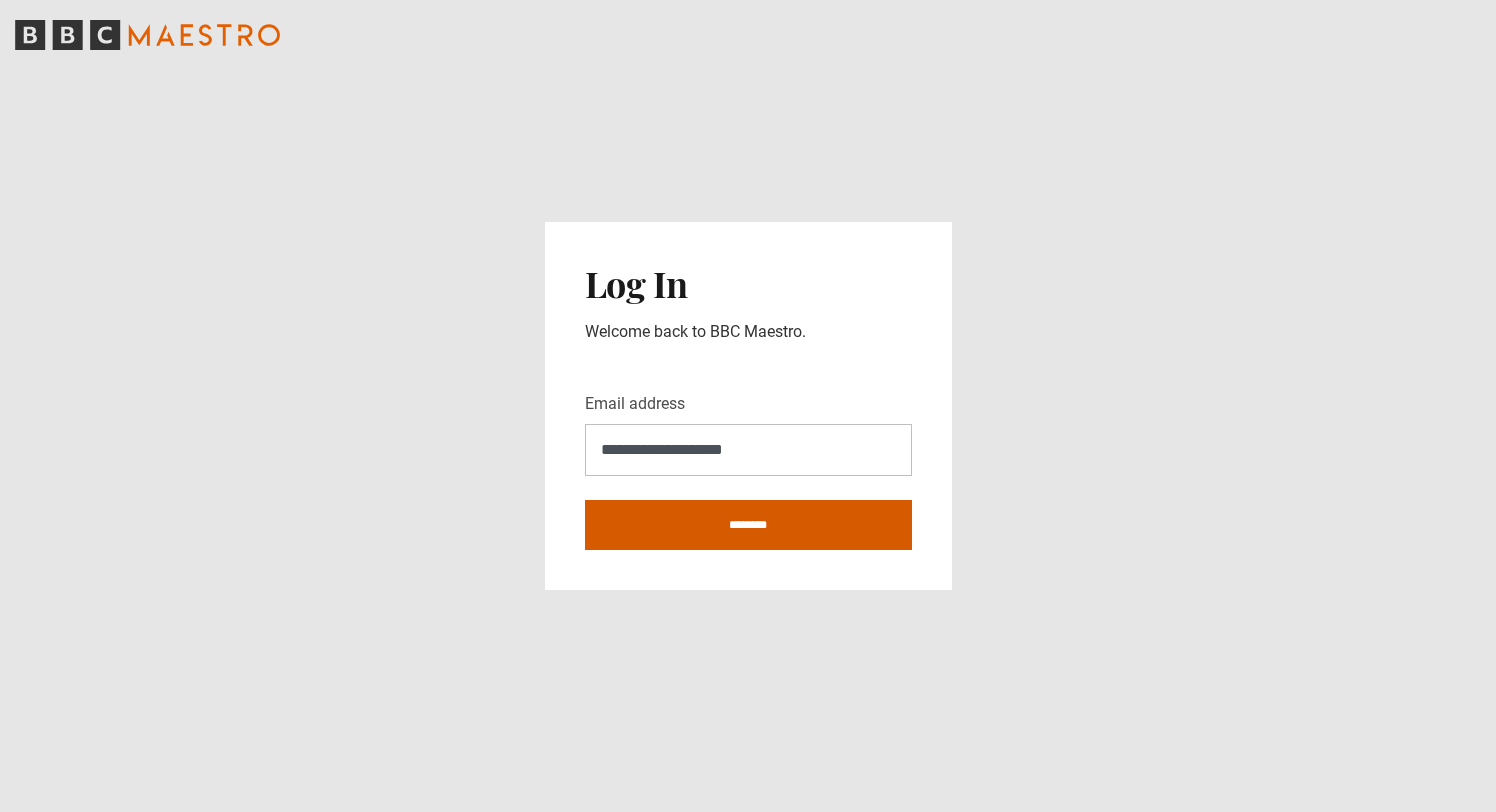 click on "********" at bounding box center (748, 525) 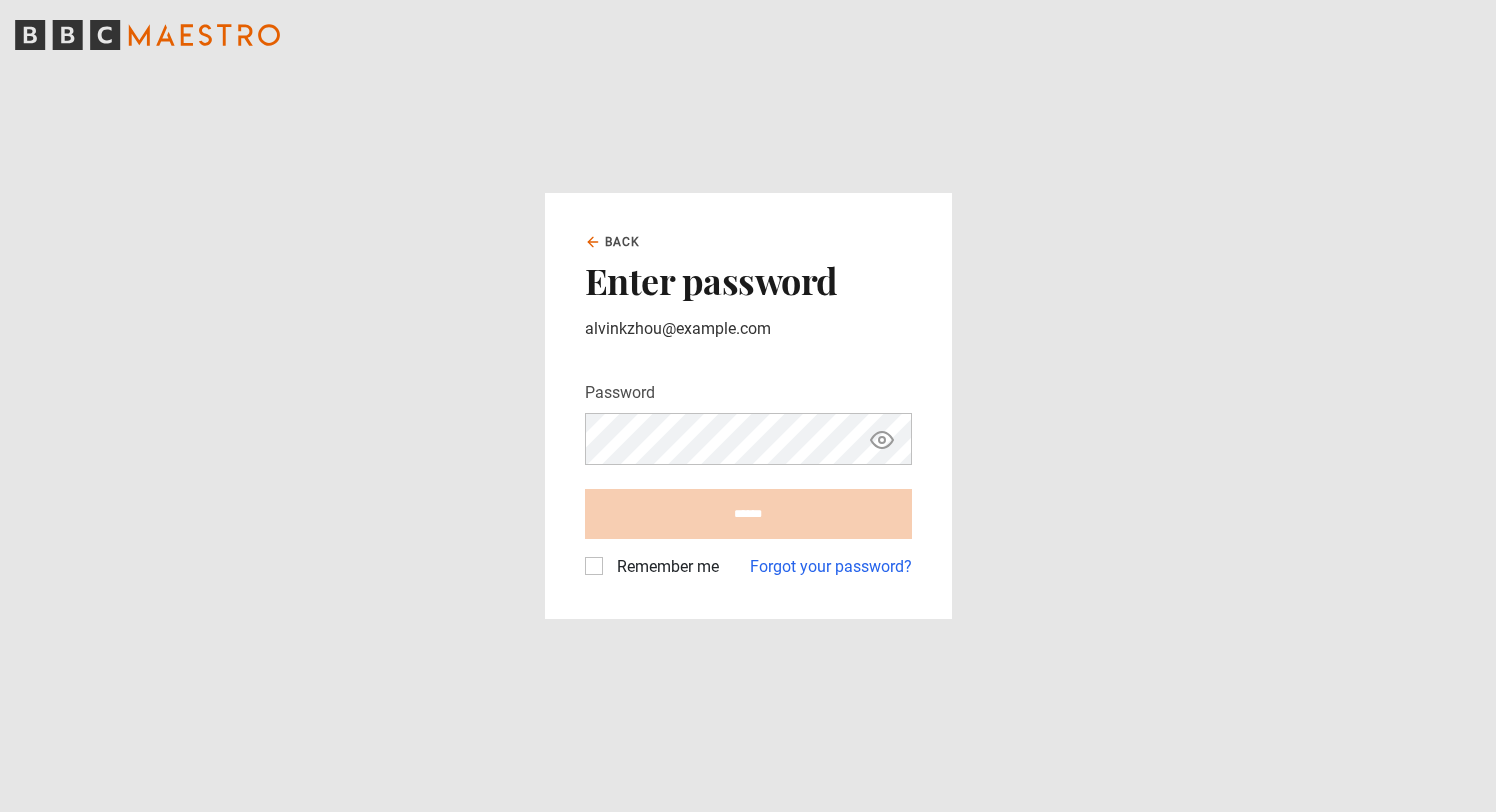 scroll, scrollTop: 0, scrollLeft: 0, axis: both 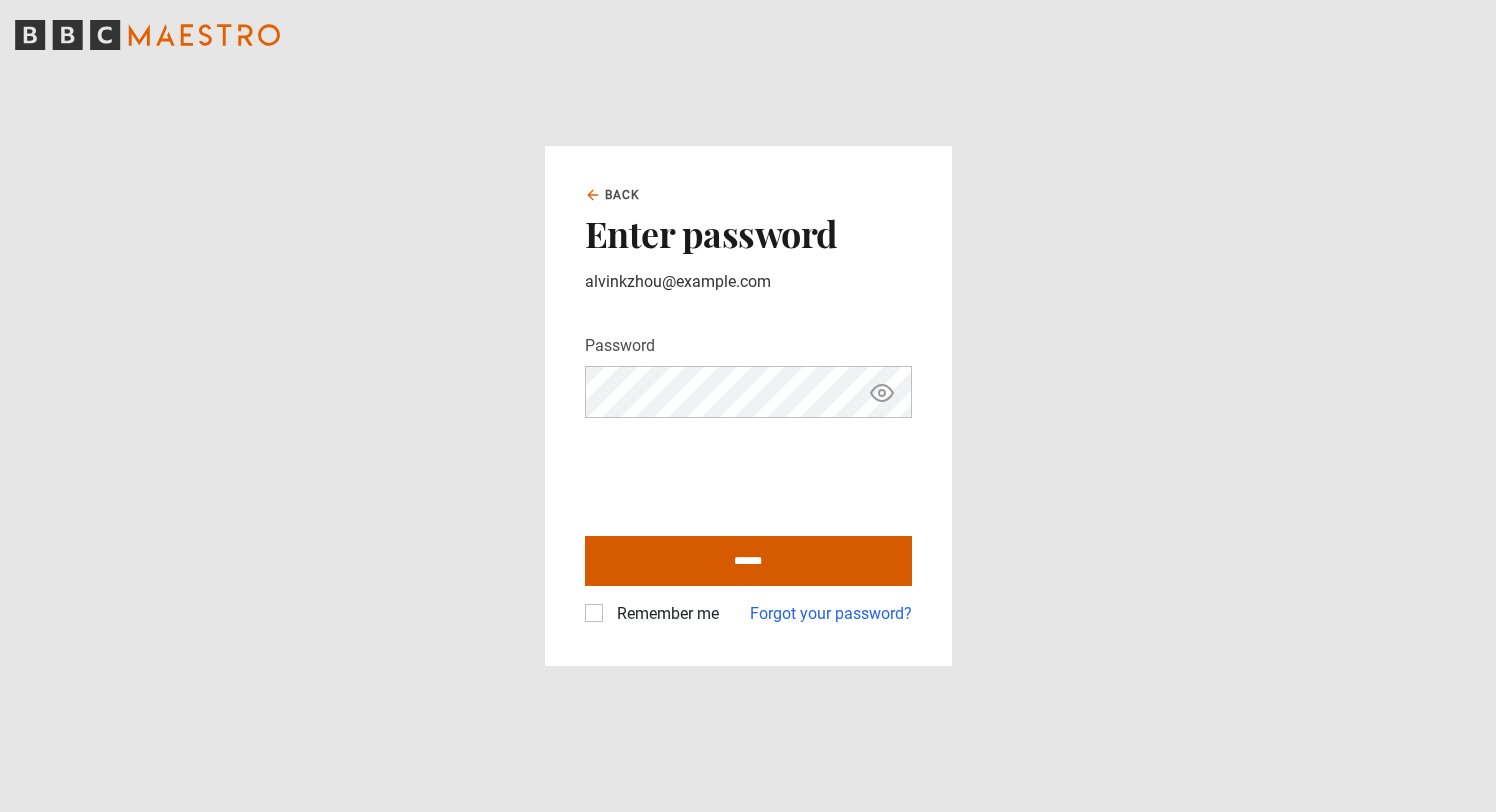 click on "******" at bounding box center [748, 561] 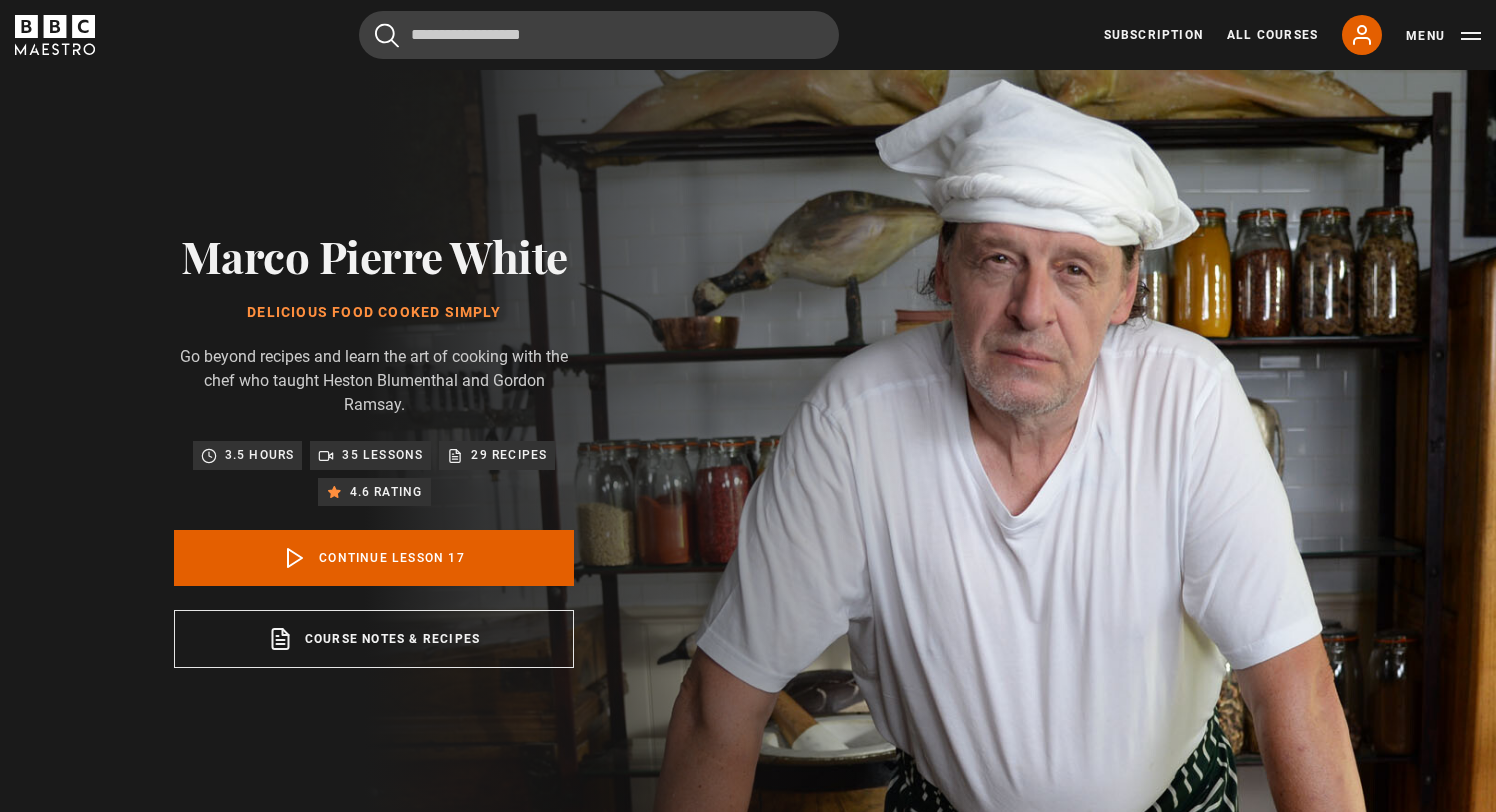scroll, scrollTop: 828, scrollLeft: 0, axis: vertical 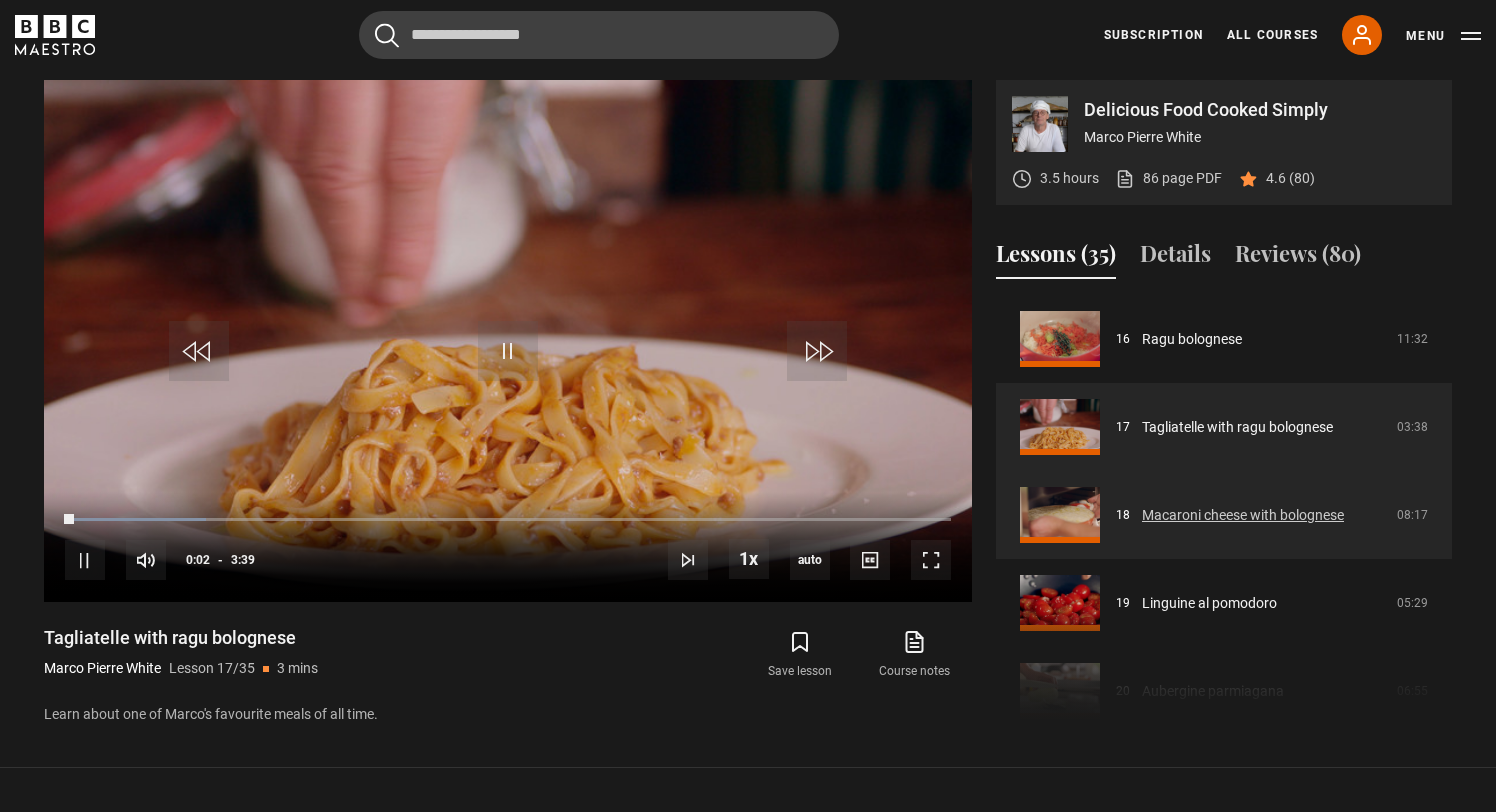 click on "Macaroni cheese with bolognese" at bounding box center (1243, 515) 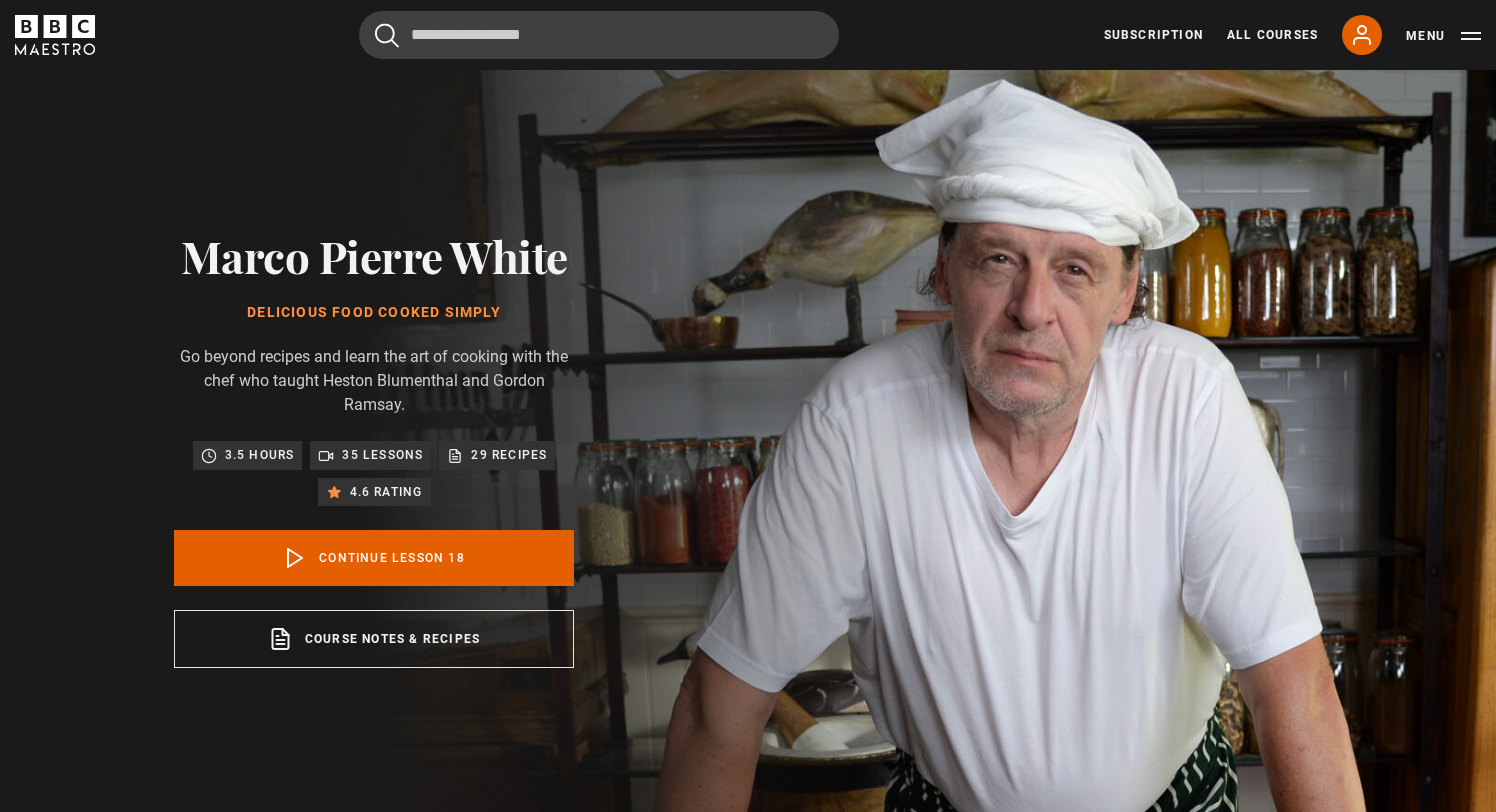 scroll, scrollTop: 828, scrollLeft: 0, axis: vertical 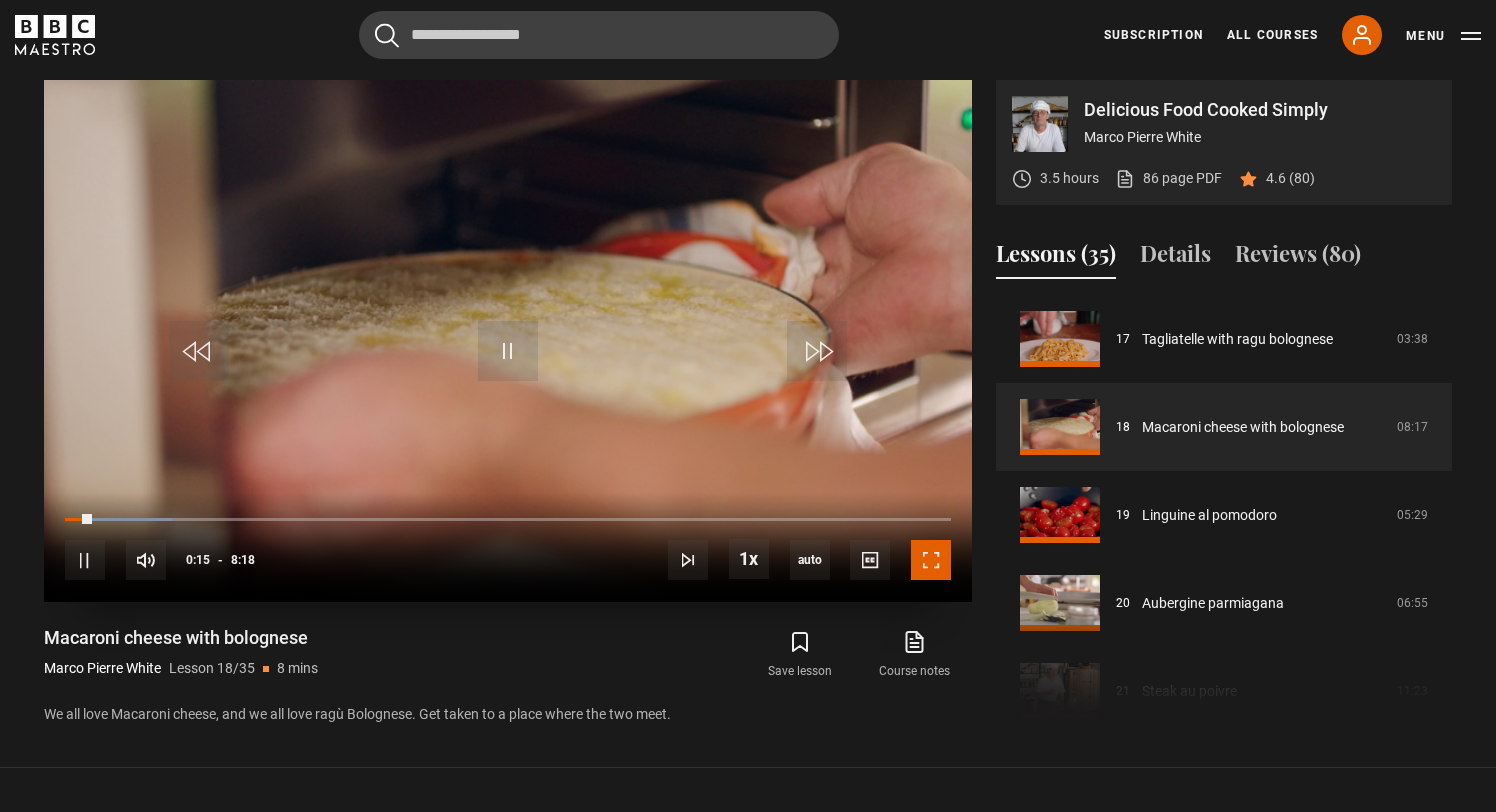 click at bounding box center (931, 560) 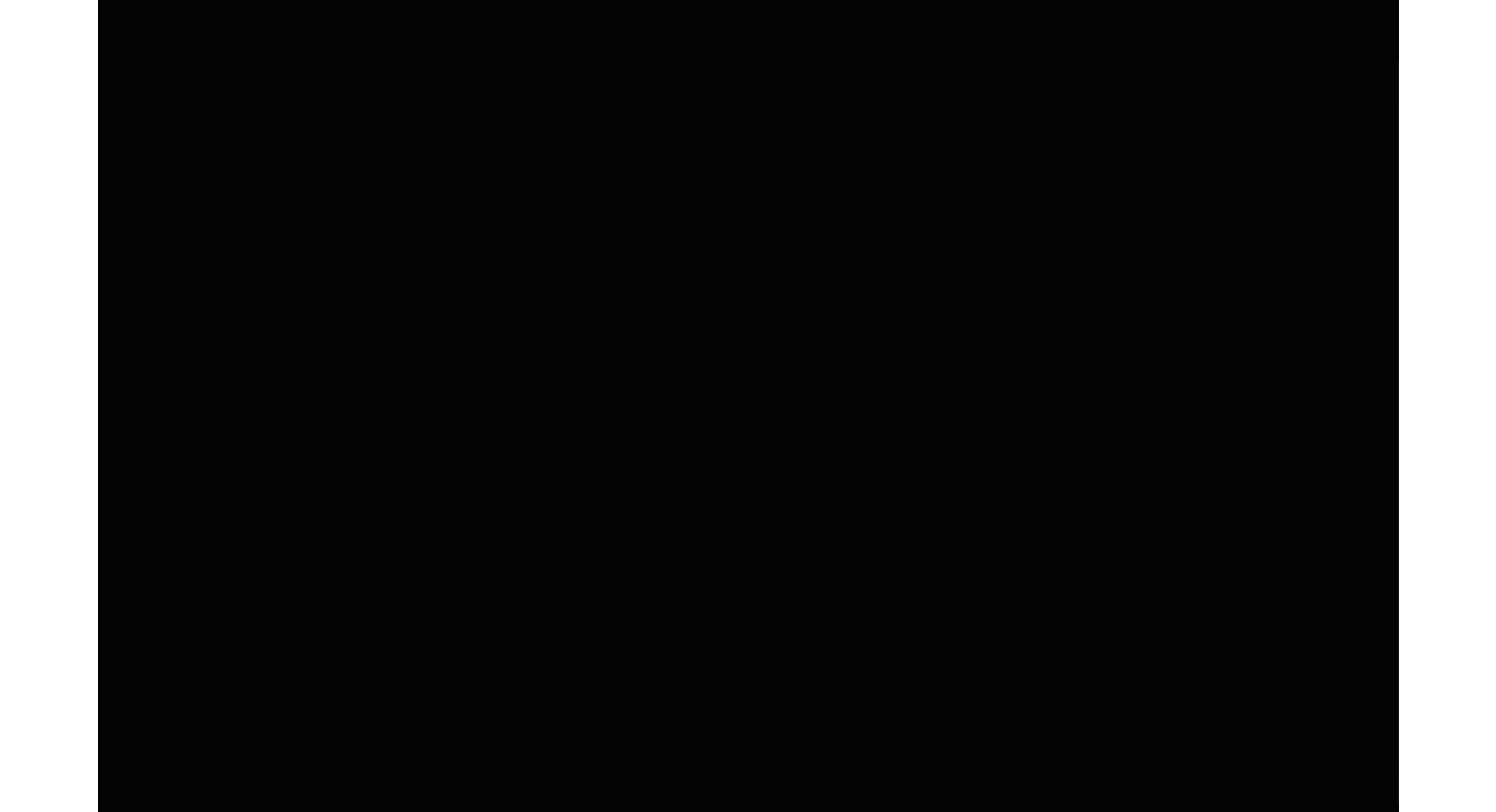 scroll, scrollTop: 944, scrollLeft: 0, axis: vertical 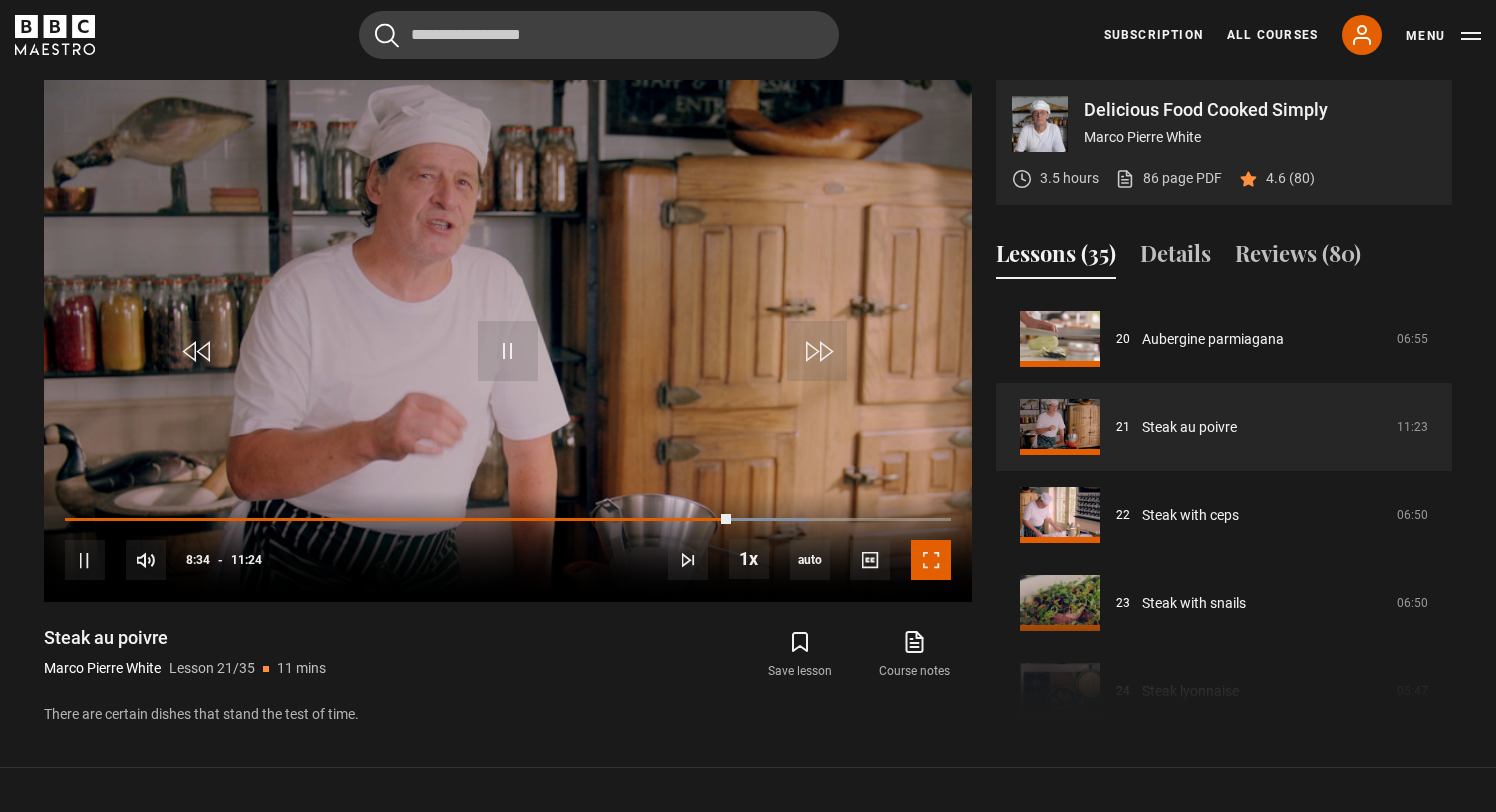 click at bounding box center [931, 560] 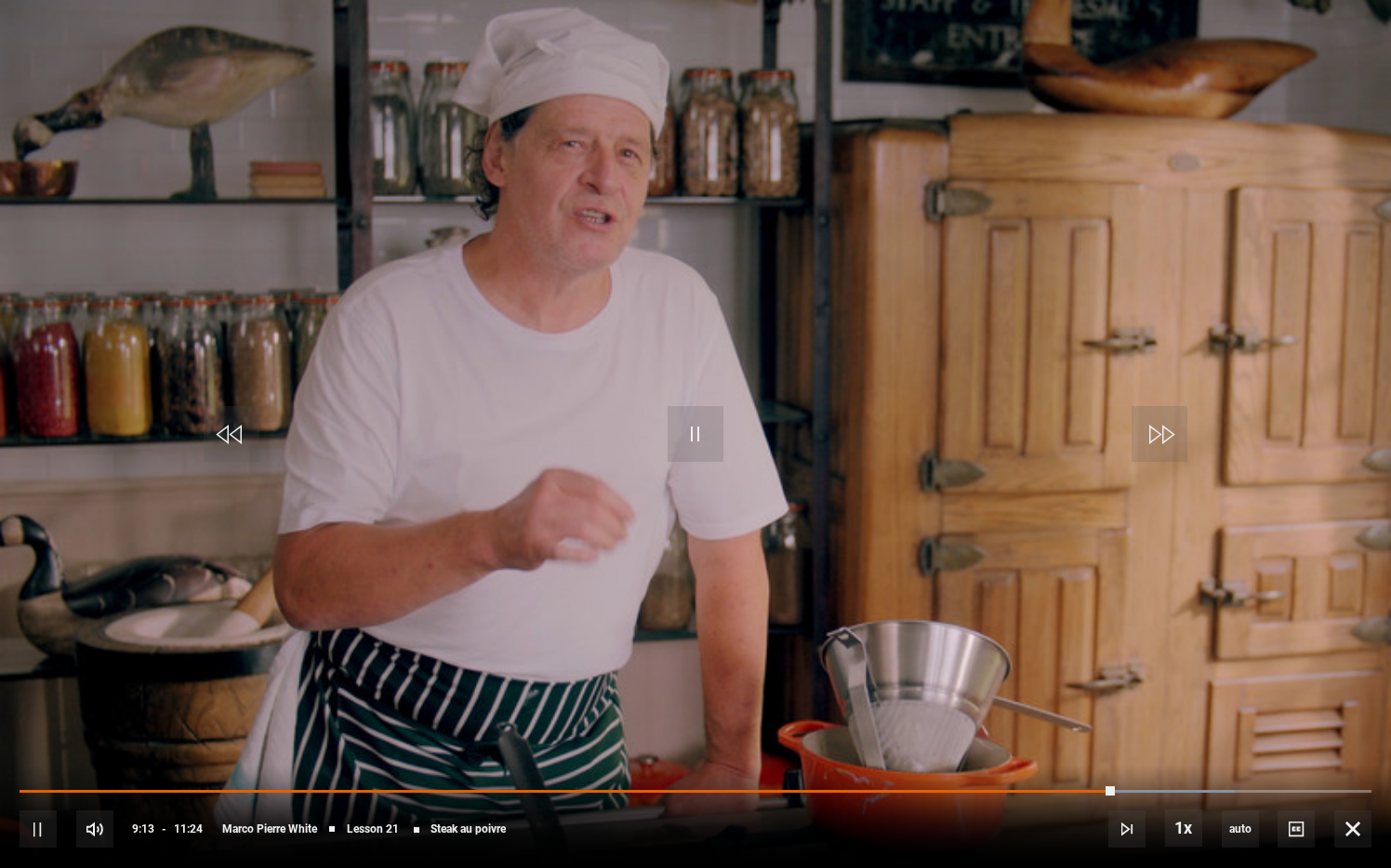 click on "10s Skip Back 10 seconds Pause 10s Skip Forward 10 seconds Loaded :  89.91% 03:57 09:14 Pause Mute Current Time  9:13 - Duration  11:24
[PERSON] [LAST]
Lesson 21
Steak au poivre
1x Playback Rate 2x 1.5x 1x , selected 0.5x auto Quality 360p 720p 1080p 2160p Auto , selected Captions captions off , selected English  Captions" at bounding box center [696, 816] 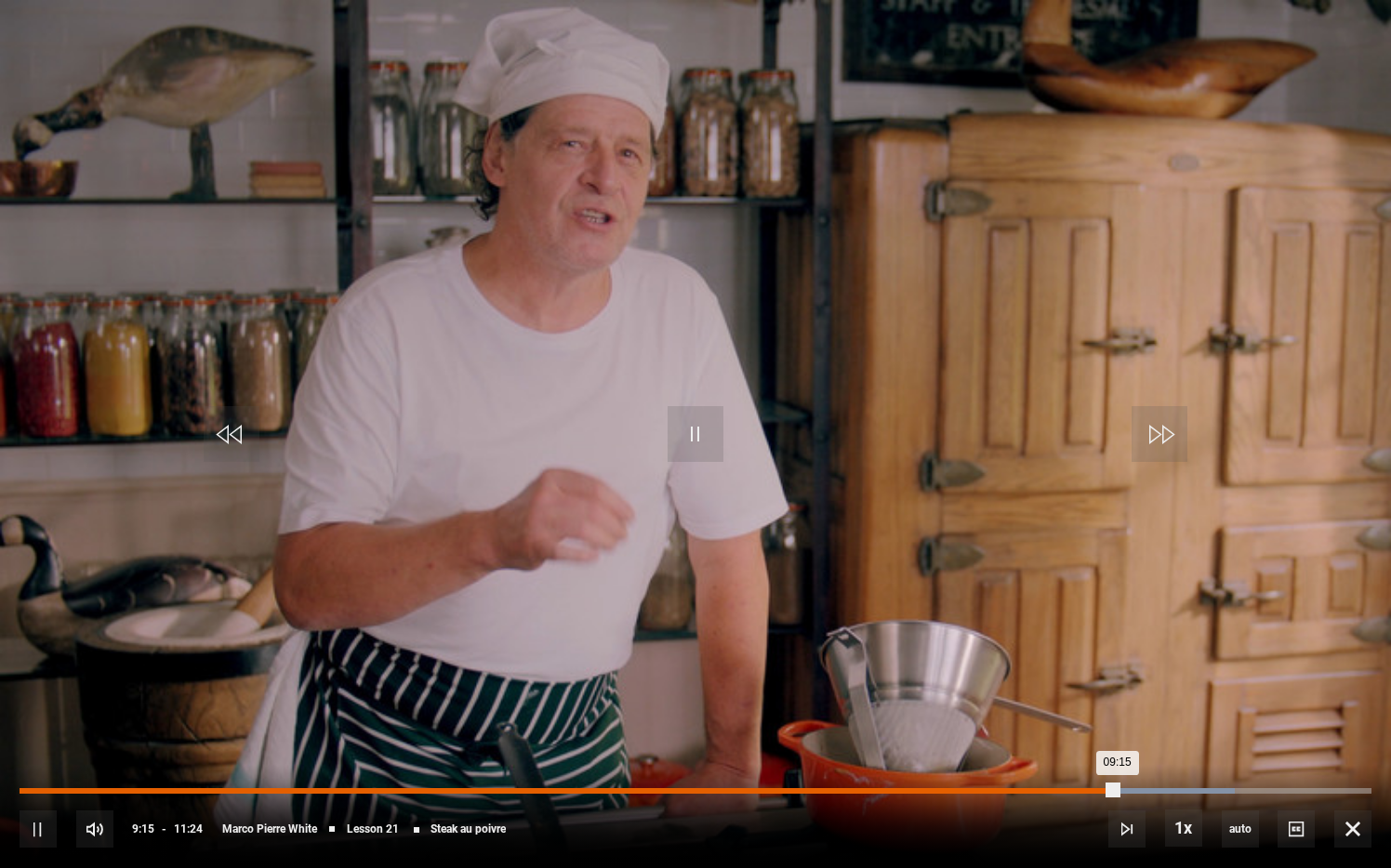 click on "03:45" at bounding box center [466, 791] 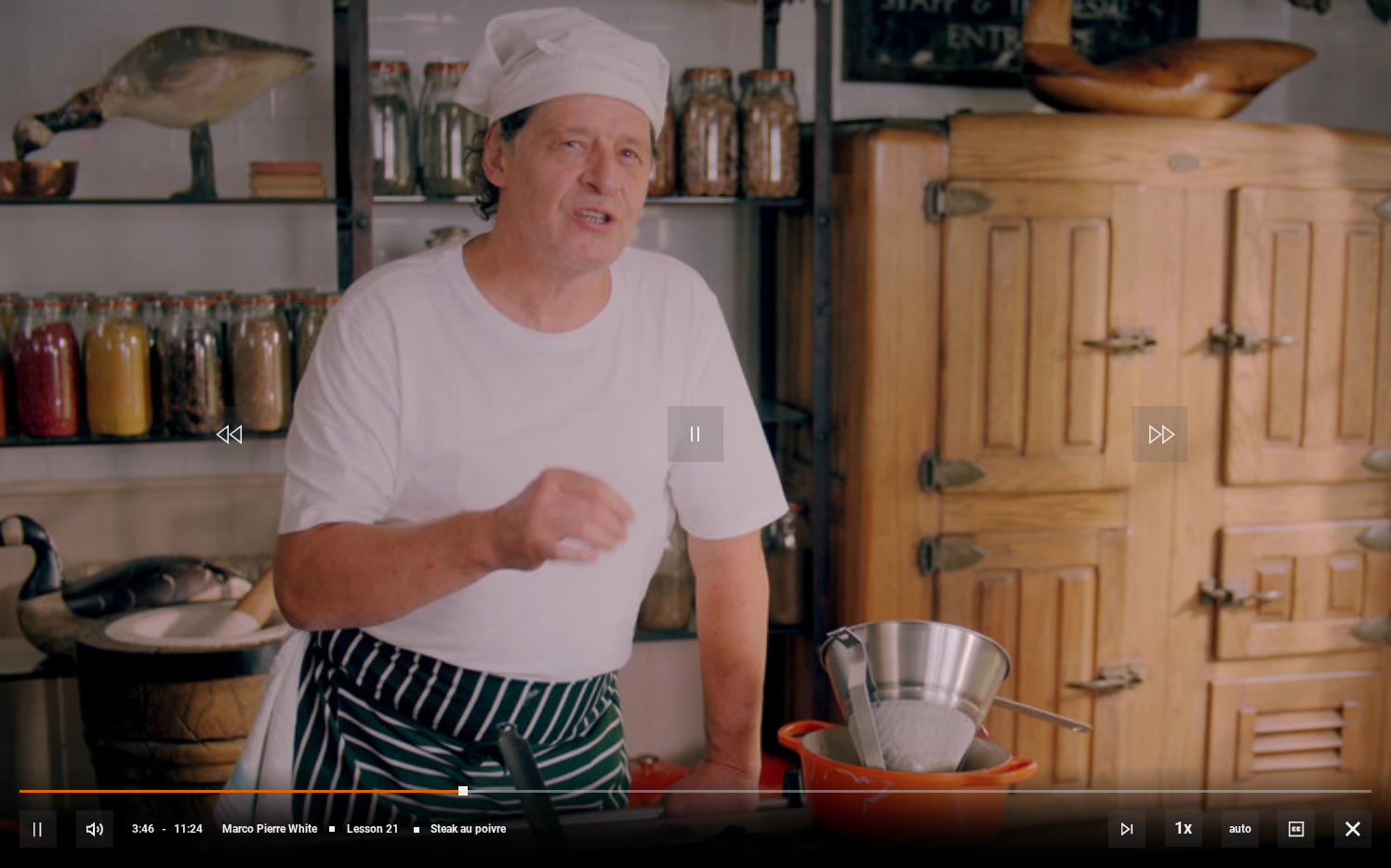 click on "10s Skip Back 10 seconds Pause 10s Skip Forward 10 seconds Loaded :  34.36% 05:32 03:46 Pause Mute Current Time  3:46 - Duration  11:24
[PERSON] [LAST]
Lesson 21
Steak au poivre
1x Playback Rate 2x 1.5x 1x , selected 0.5x auto Quality 360p 720p 1080p 2160p Auto , selected Captions captions off , selected English  Captions" at bounding box center [696, 816] 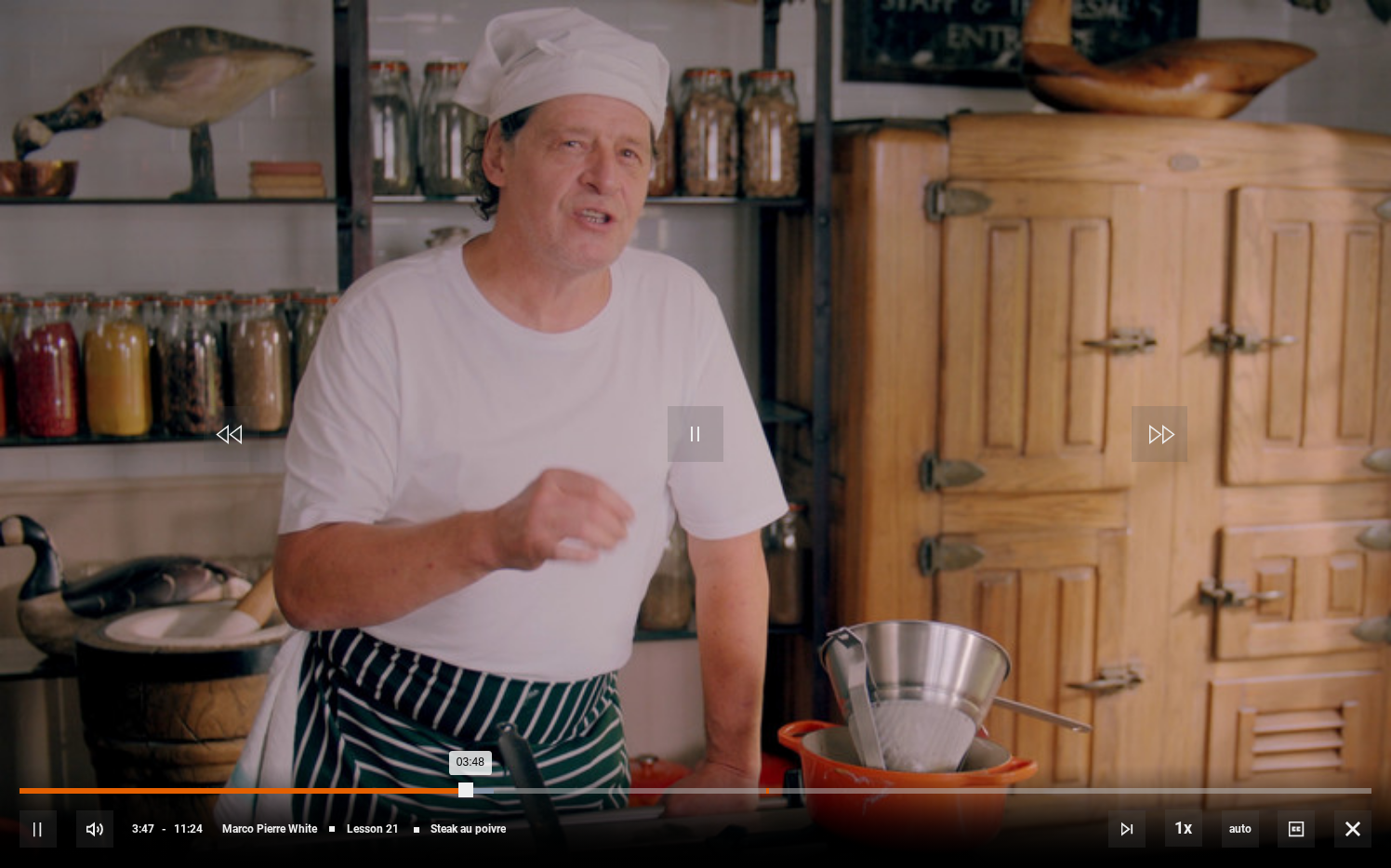 click on "Loaded :  35.09% 06:17 03:48" at bounding box center (696, 791) 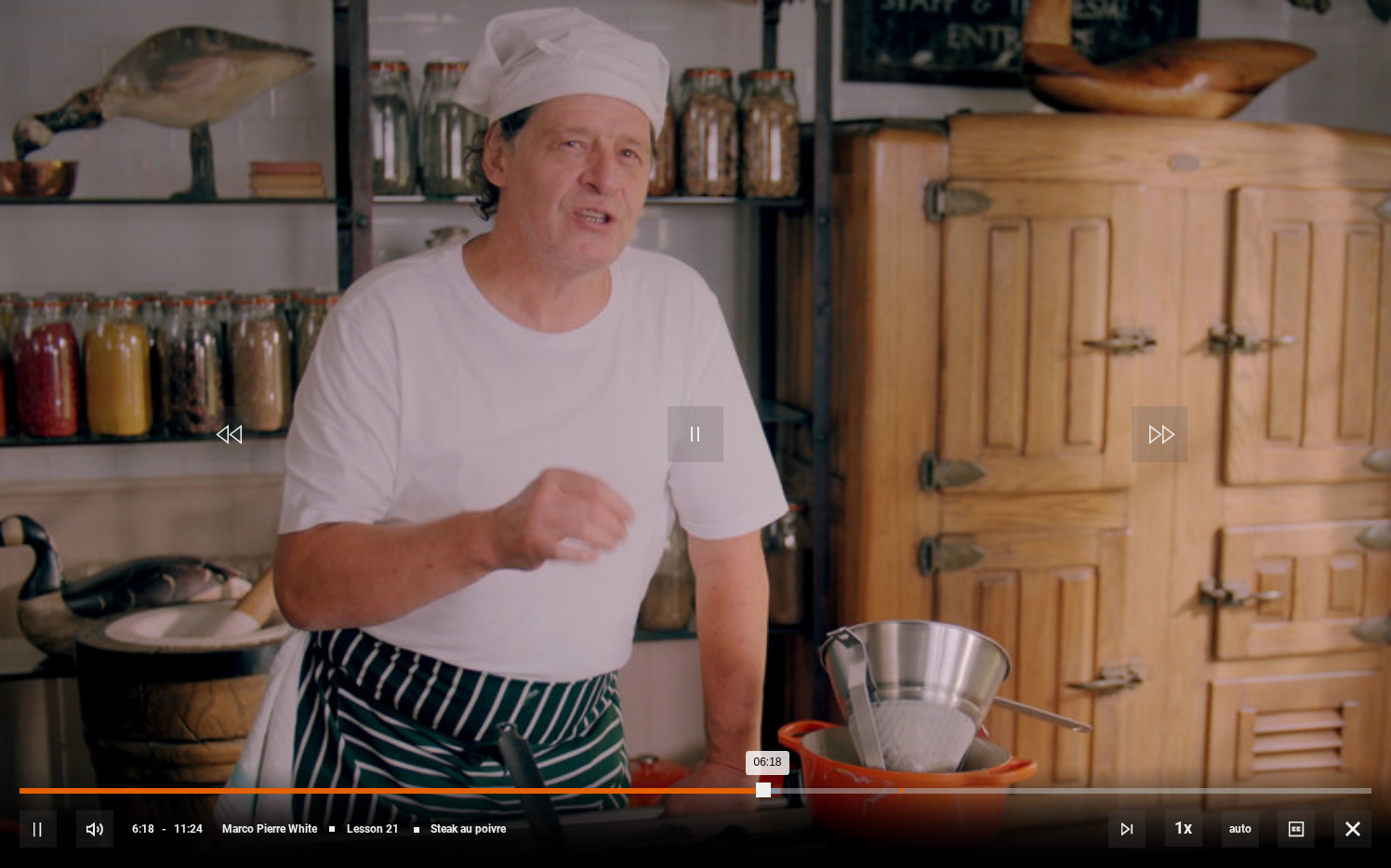 click on "07:25" at bounding box center [901, 791] 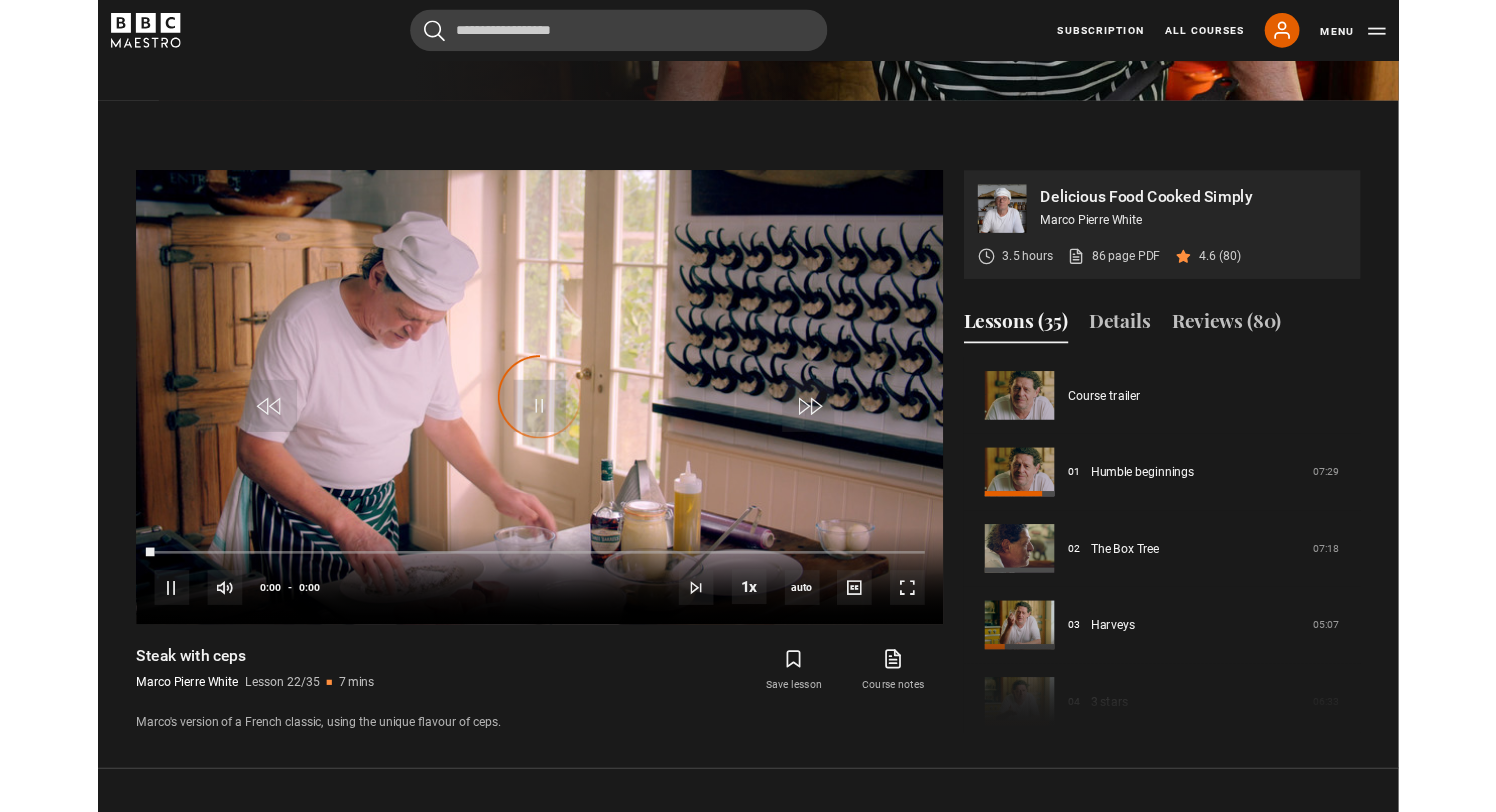 scroll, scrollTop: 944, scrollLeft: 0, axis: vertical 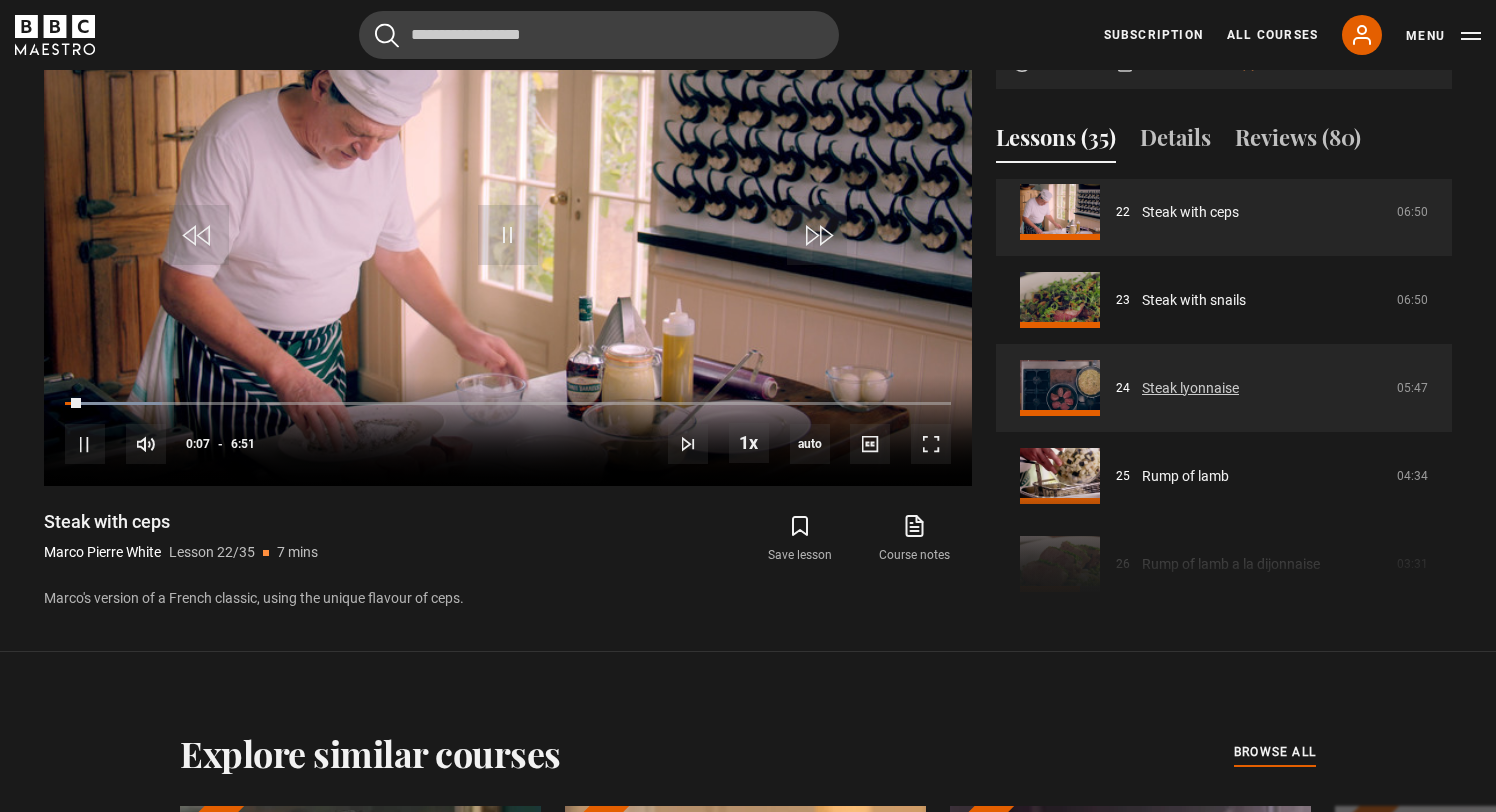 click on "Steak lyonnaise" at bounding box center (1190, 388) 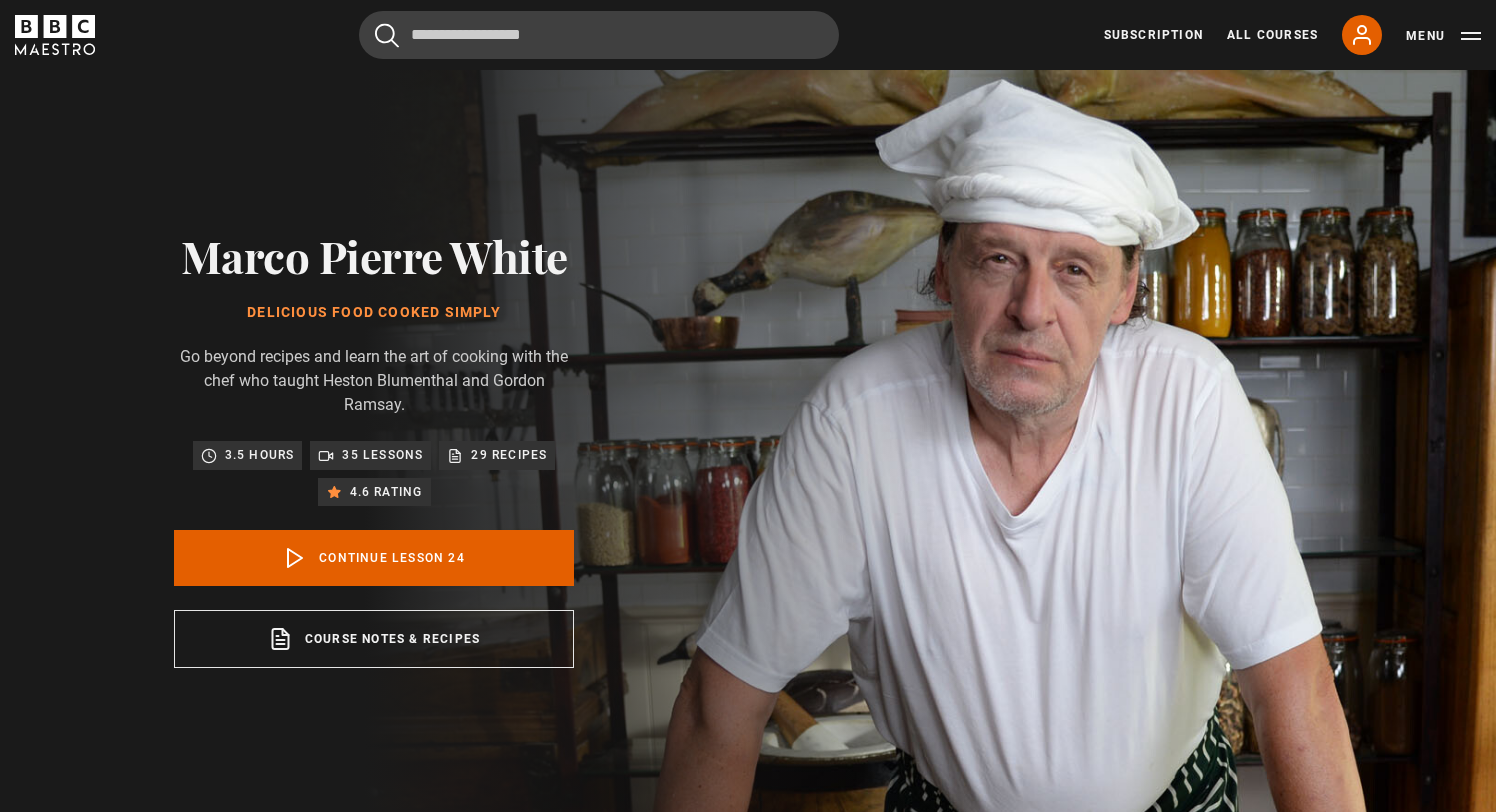 scroll, scrollTop: 828, scrollLeft: 0, axis: vertical 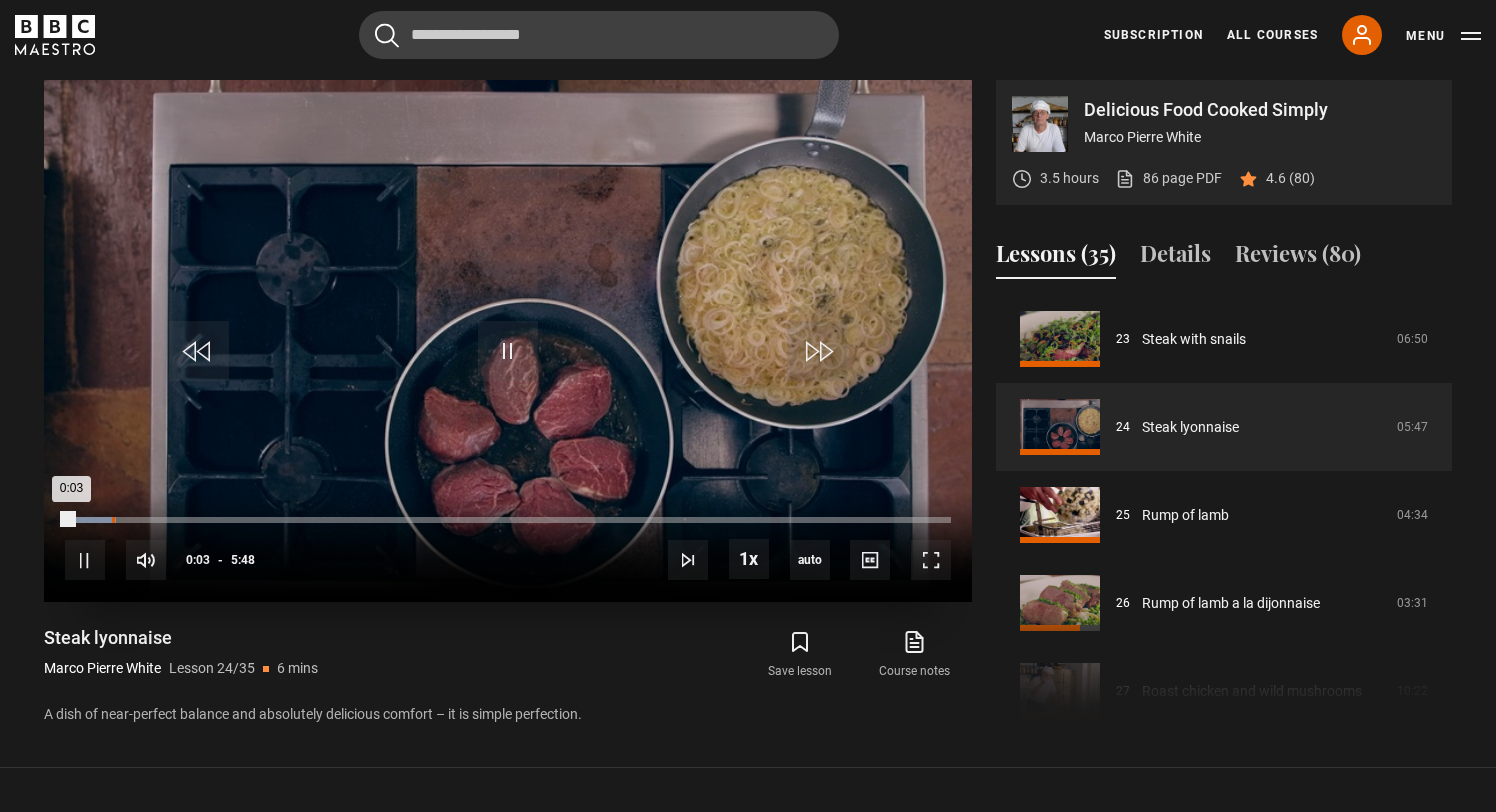 click at bounding box center [90, 520] 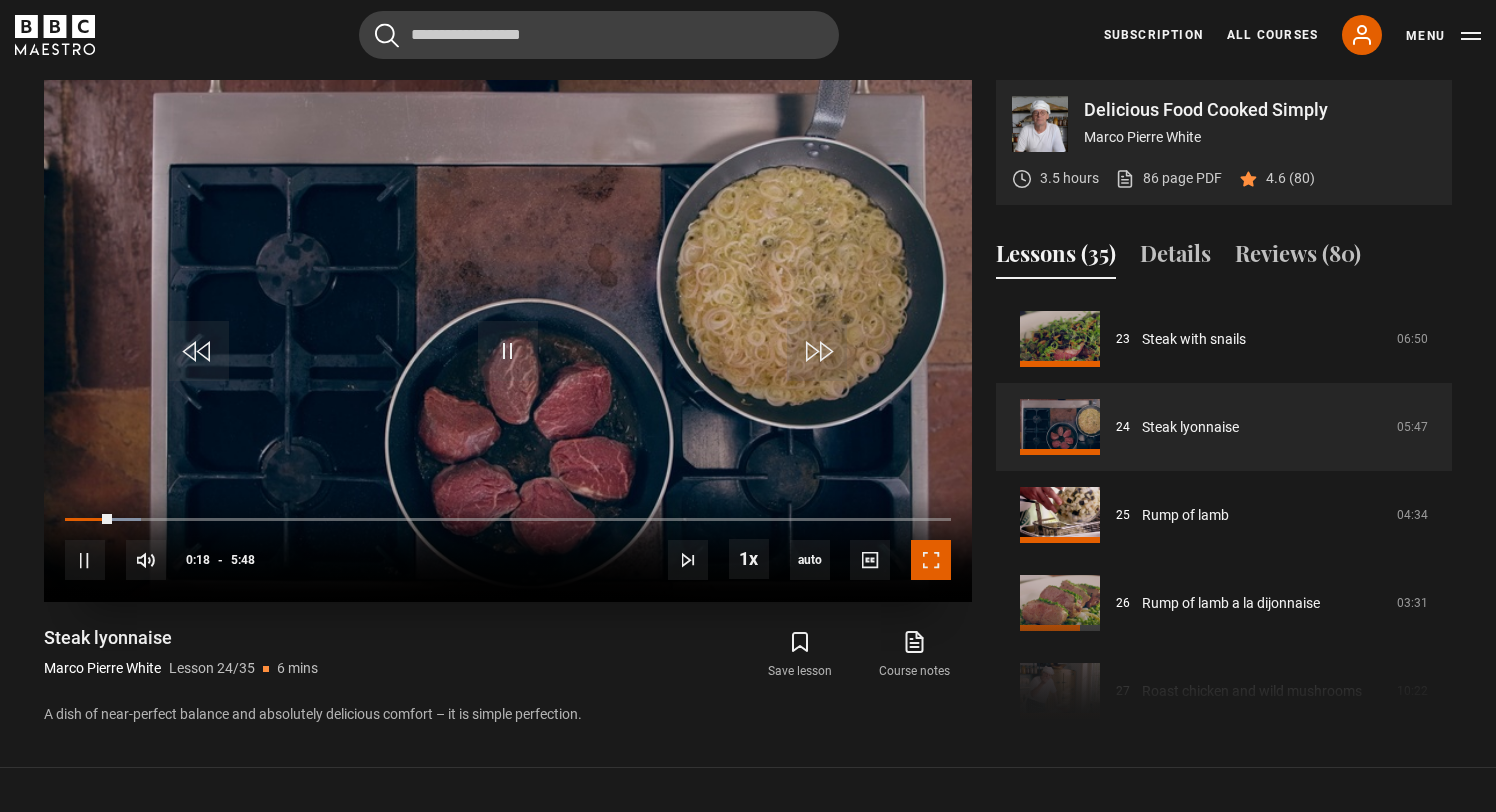 click at bounding box center (931, 560) 